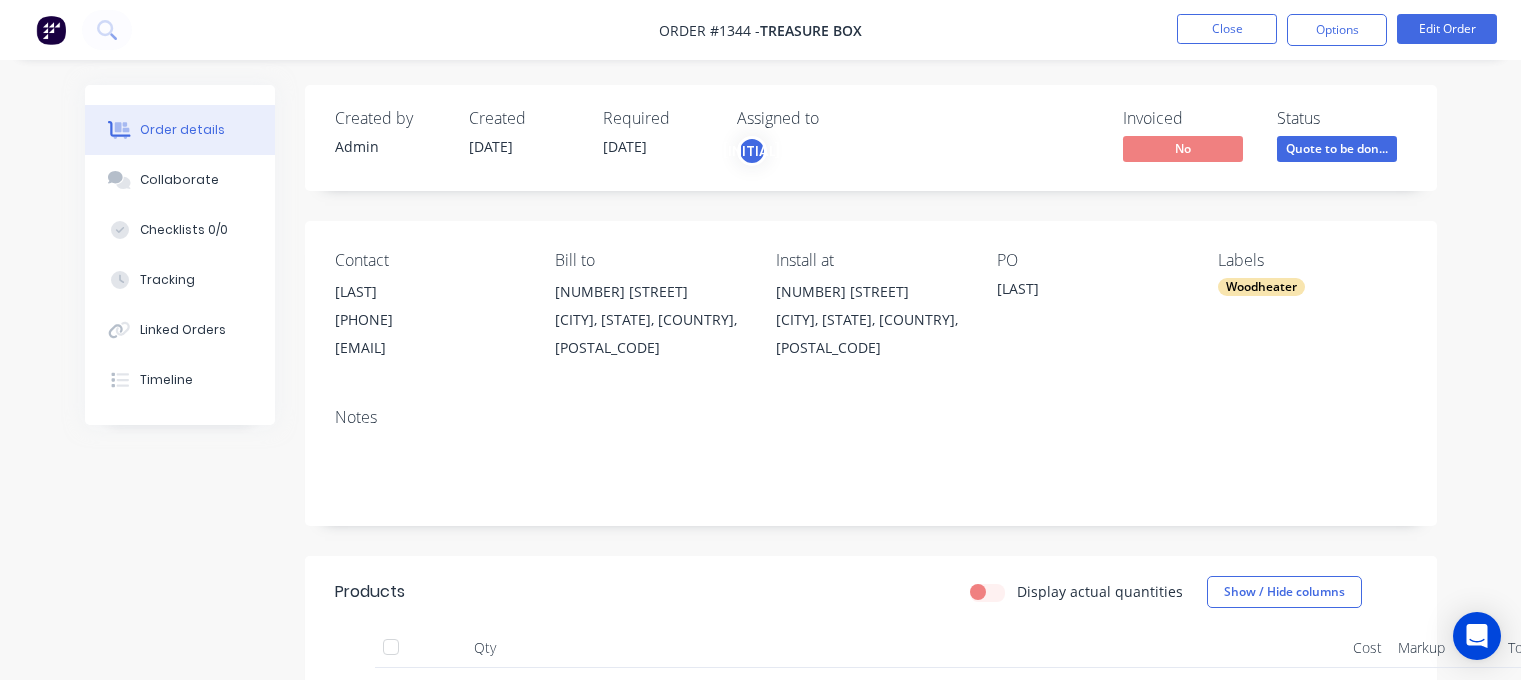 scroll, scrollTop: 0, scrollLeft: 0, axis: both 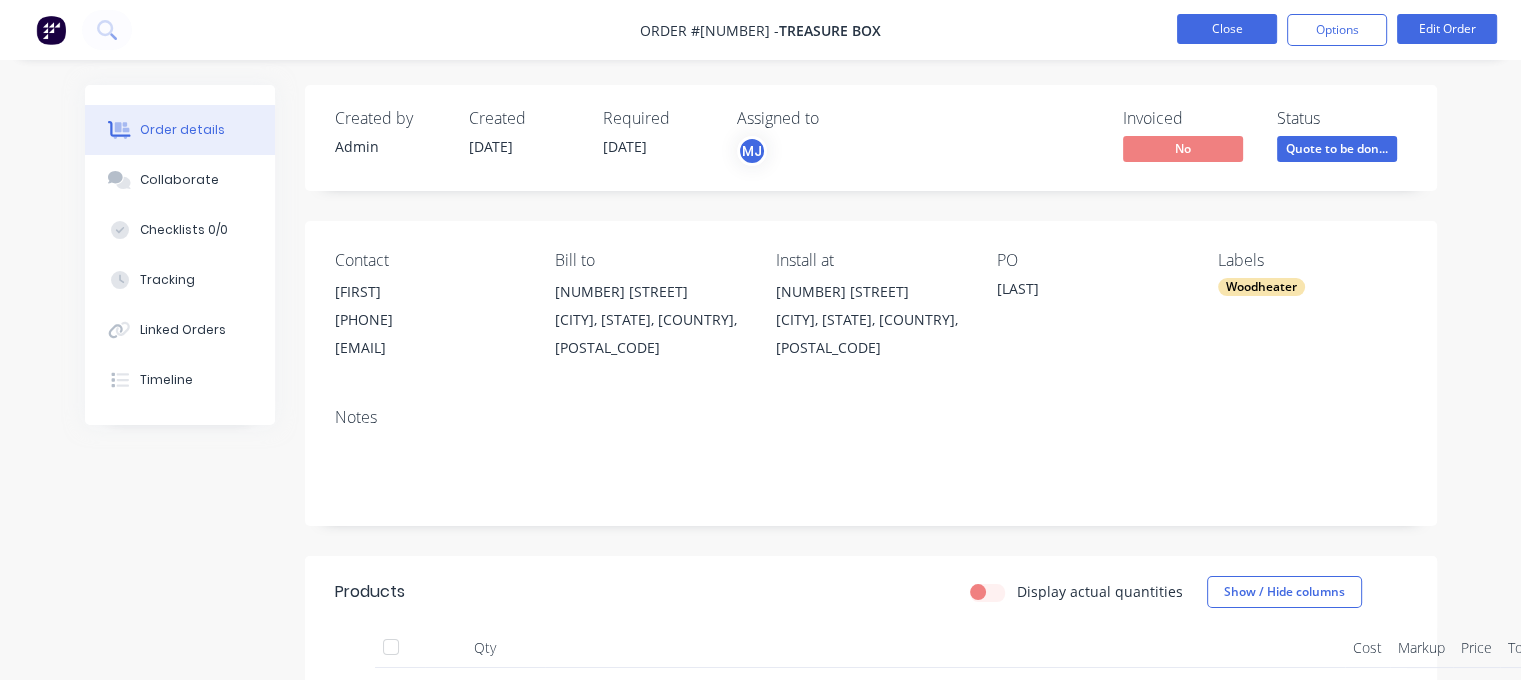 click on "Close" at bounding box center (1227, 29) 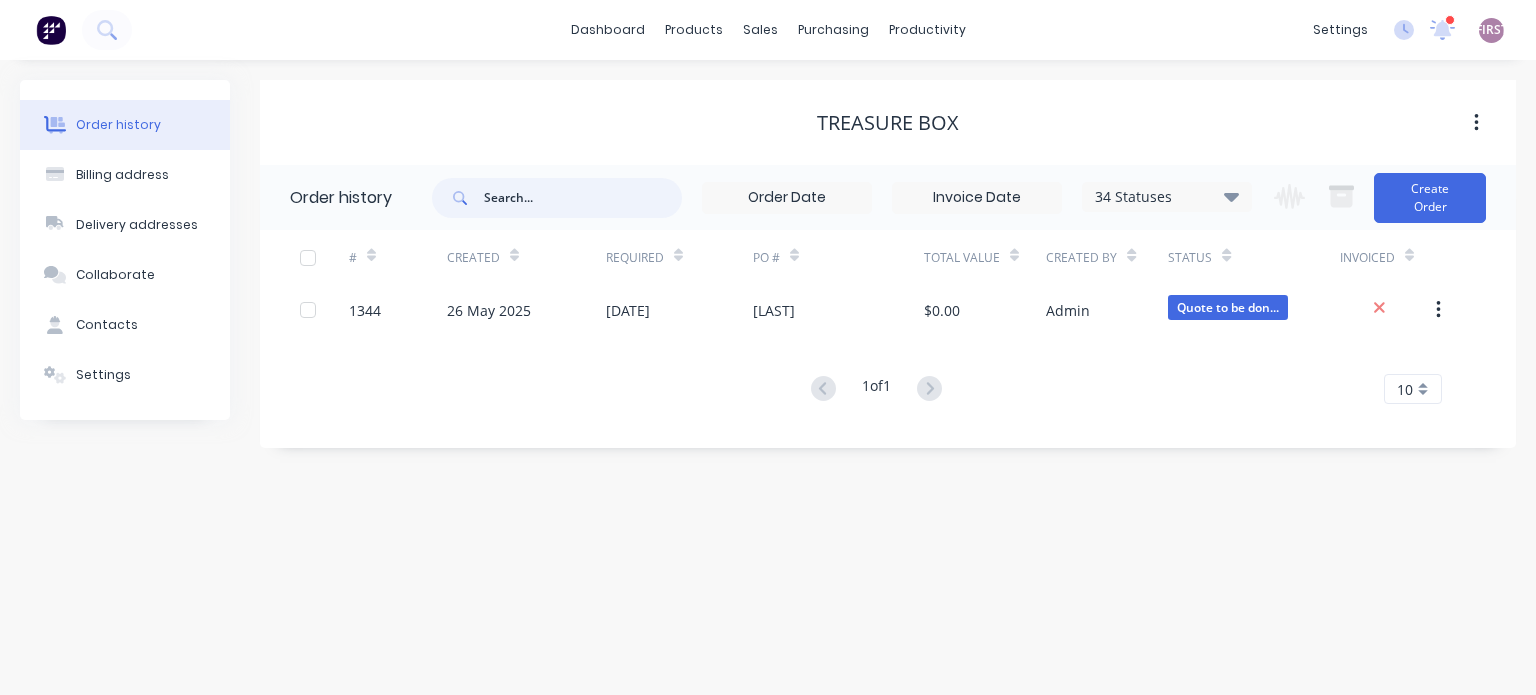 click at bounding box center [583, 198] 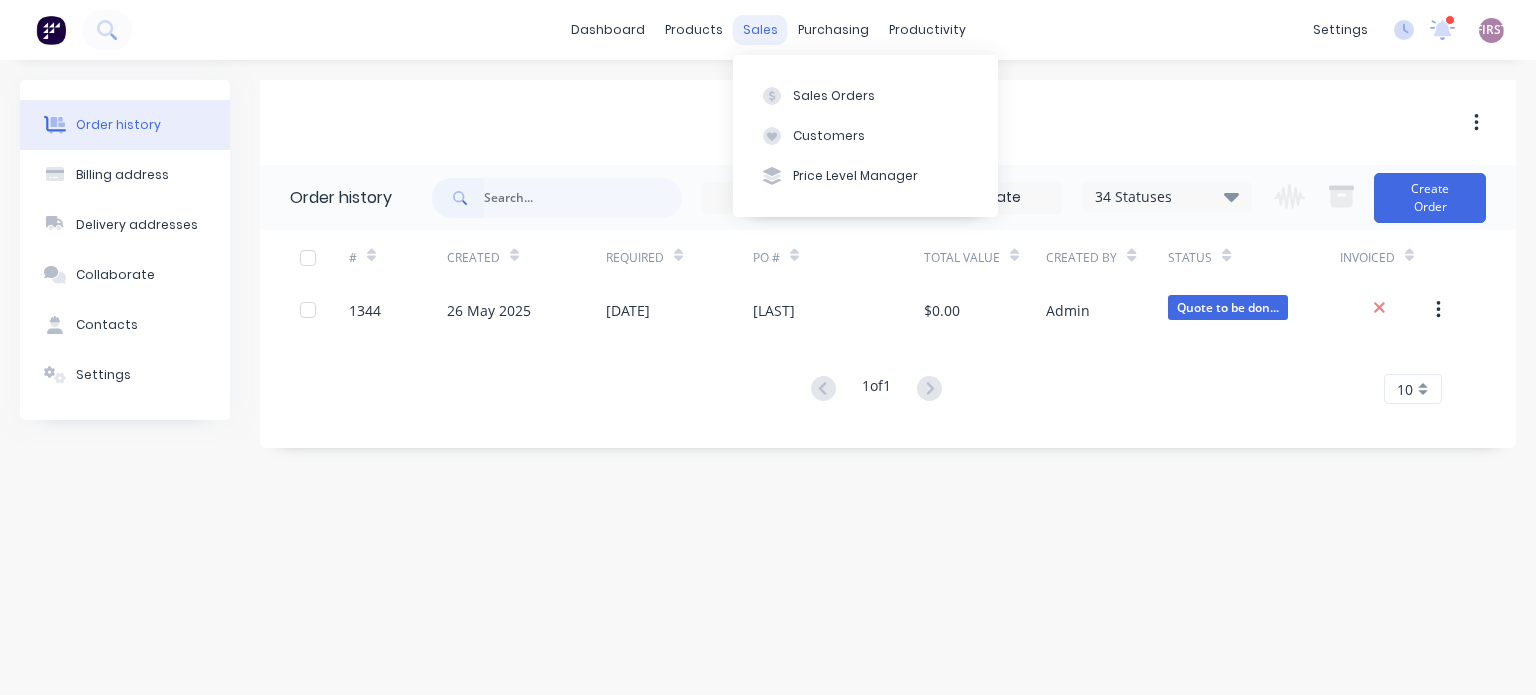 click on "sales" at bounding box center [760, 30] 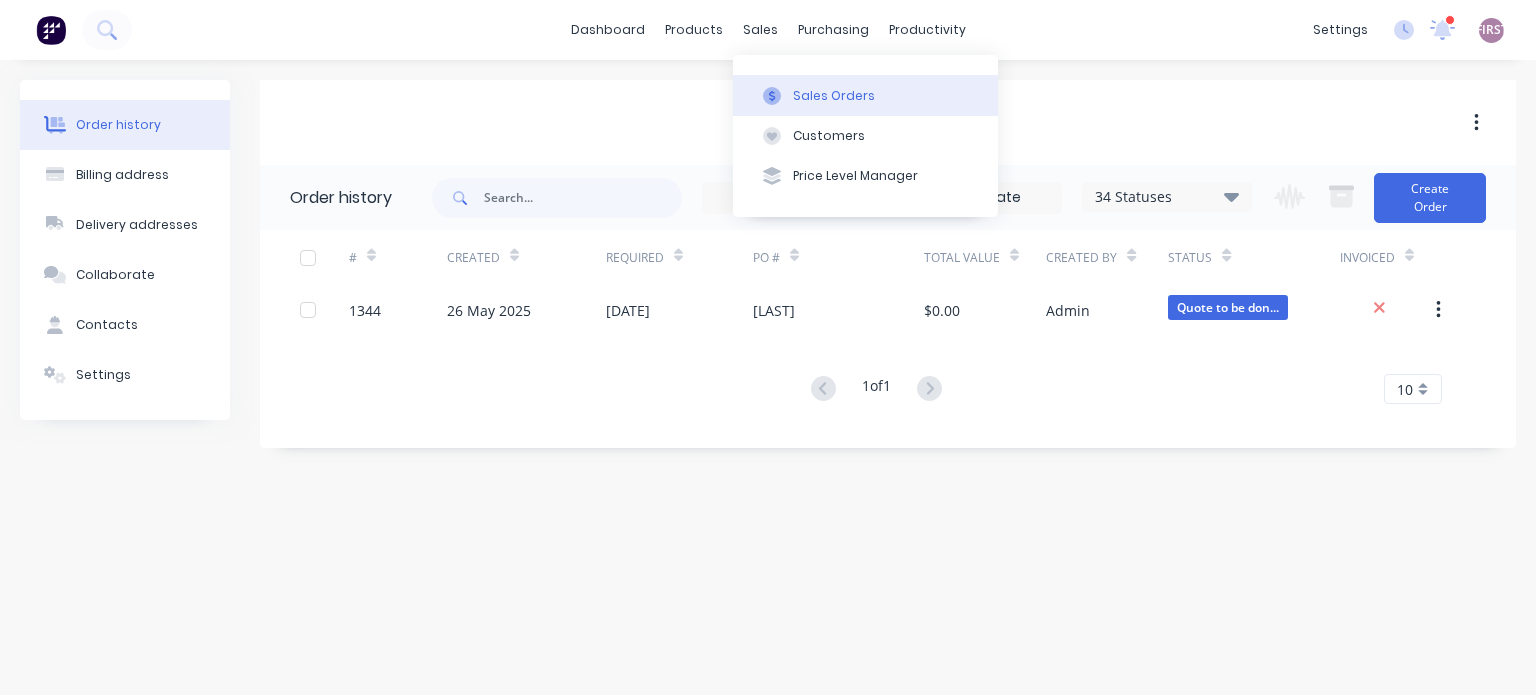 click on "Sales Orders" at bounding box center (865, 95) 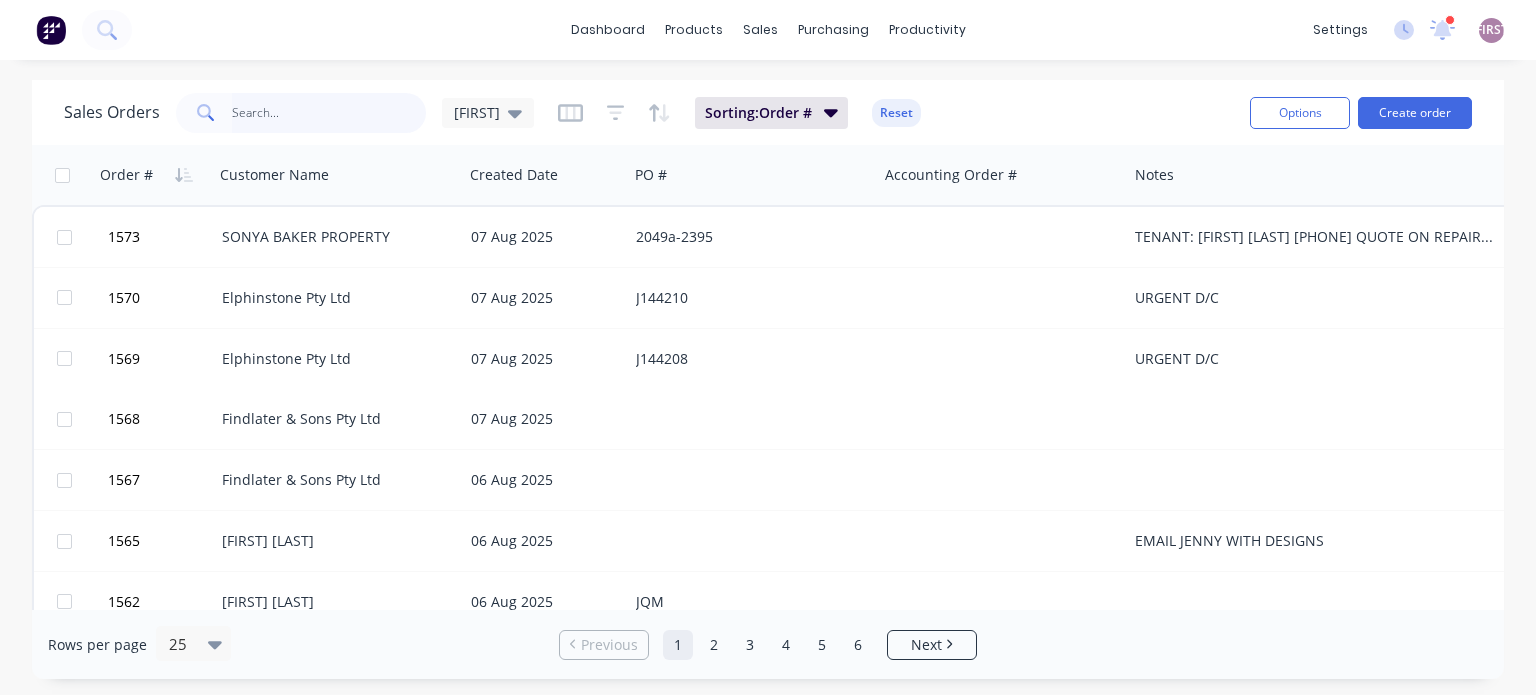click at bounding box center (329, 113) 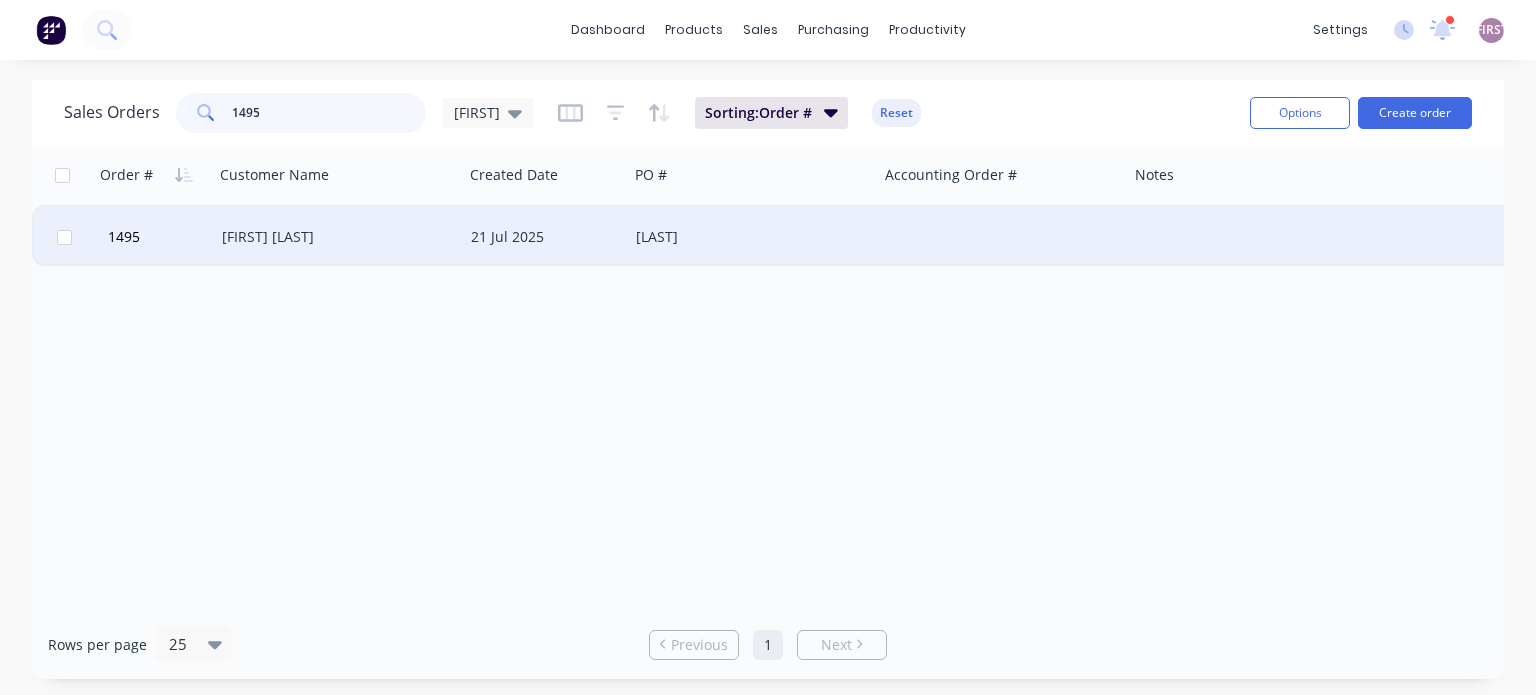 type on "1495" 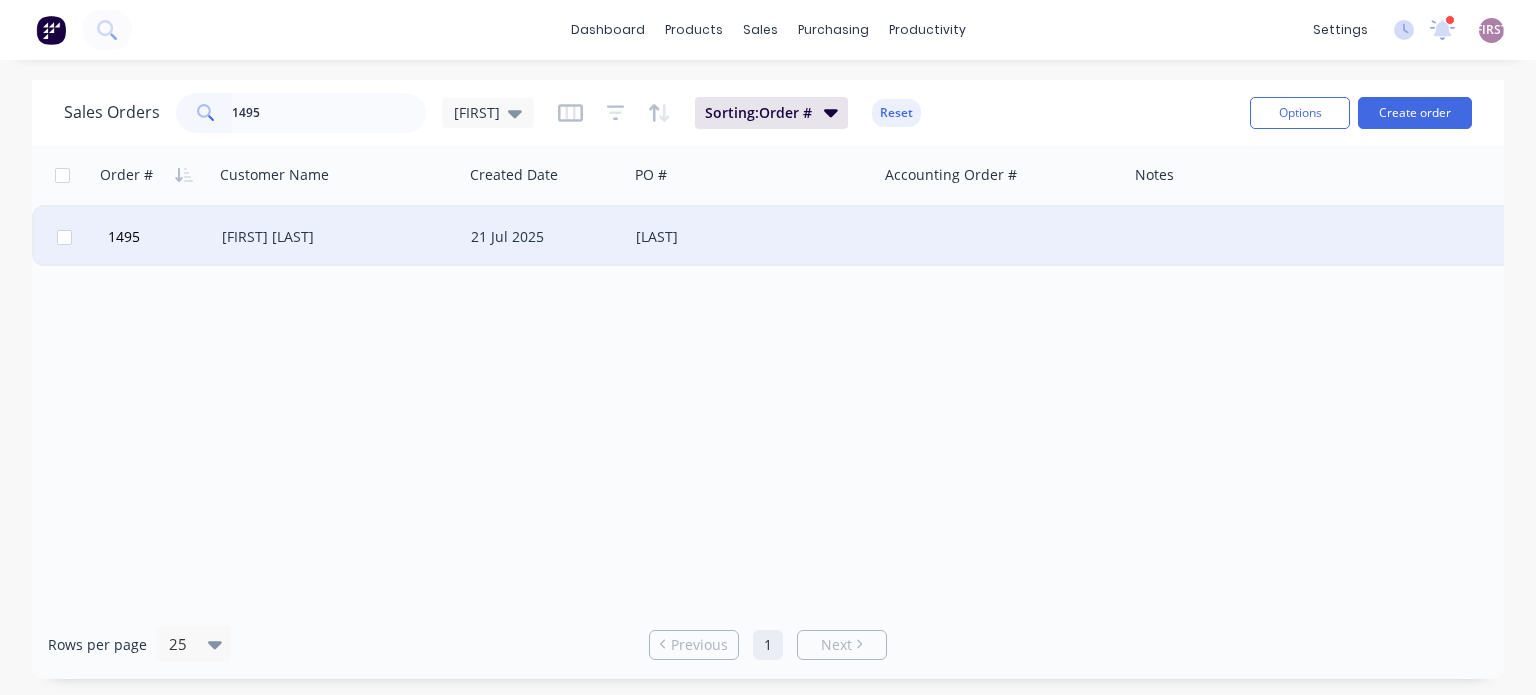 click on "[FIRST] [LAST]" at bounding box center [333, 237] 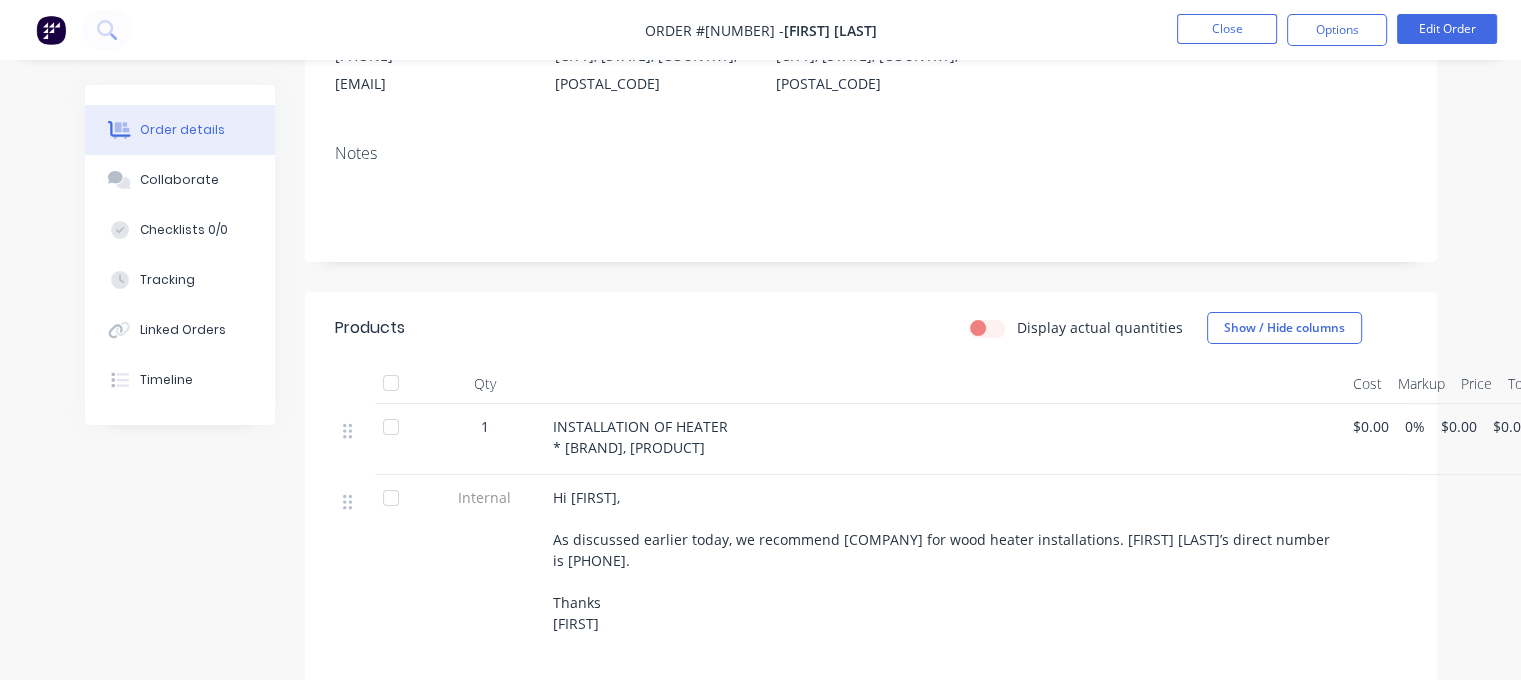 scroll, scrollTop: 0, scrollLeft: 0, axis: both 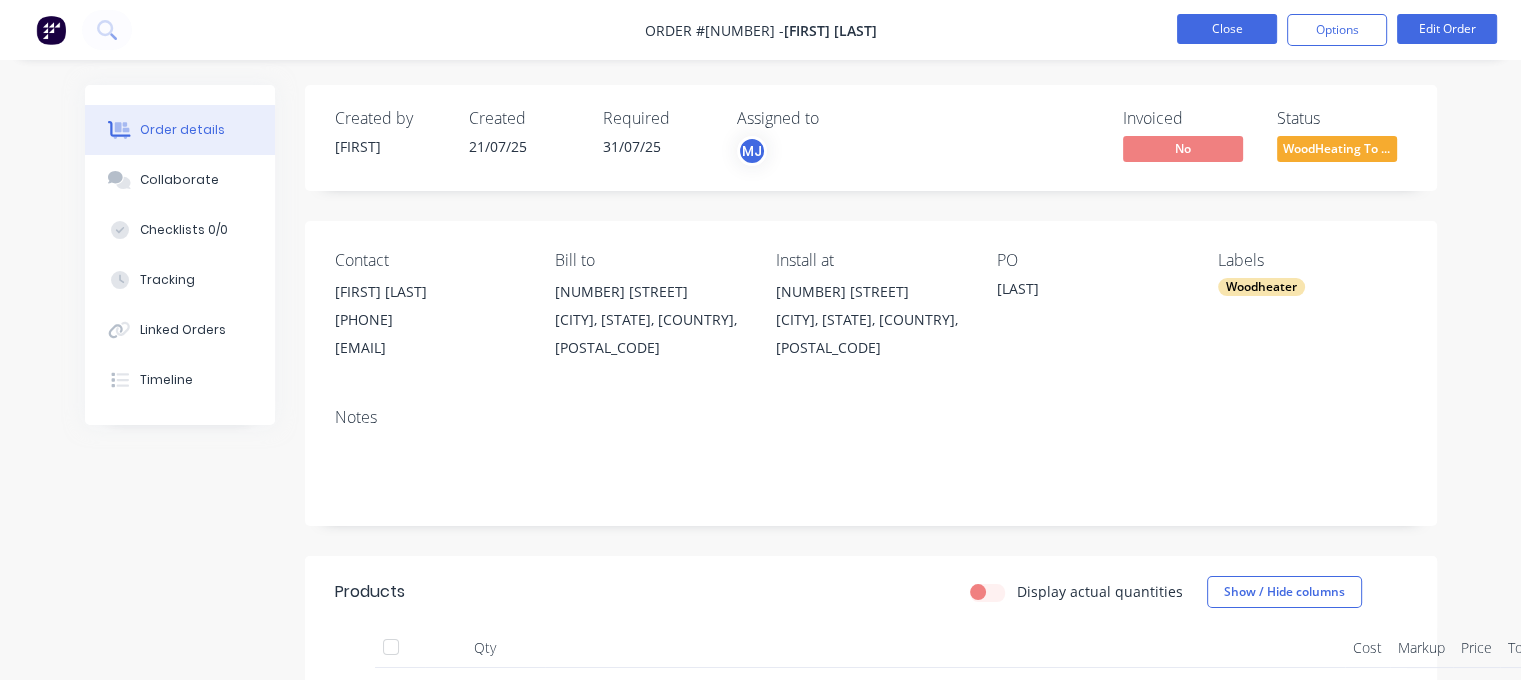 click on "Close" at bounding box center (1227, 29) 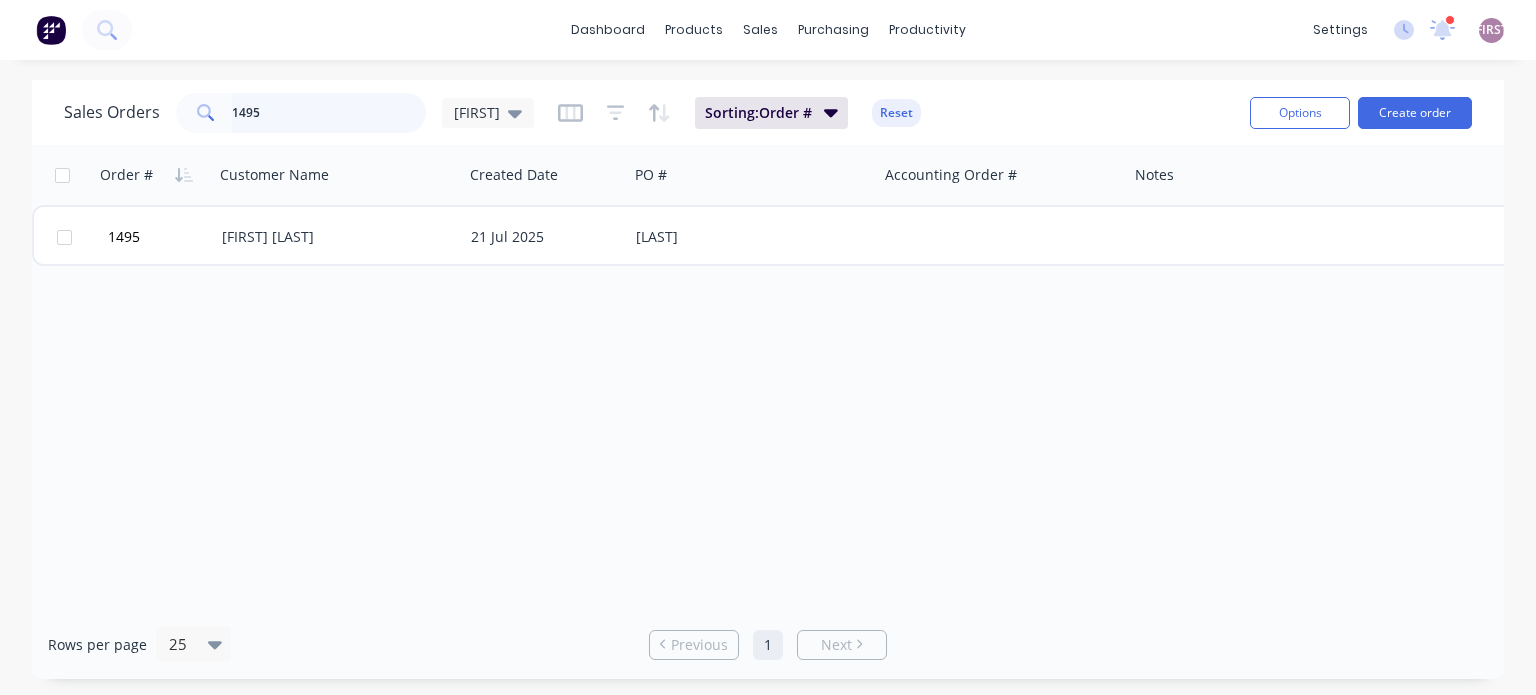 click on "1495" at bounding box center (329, 113) 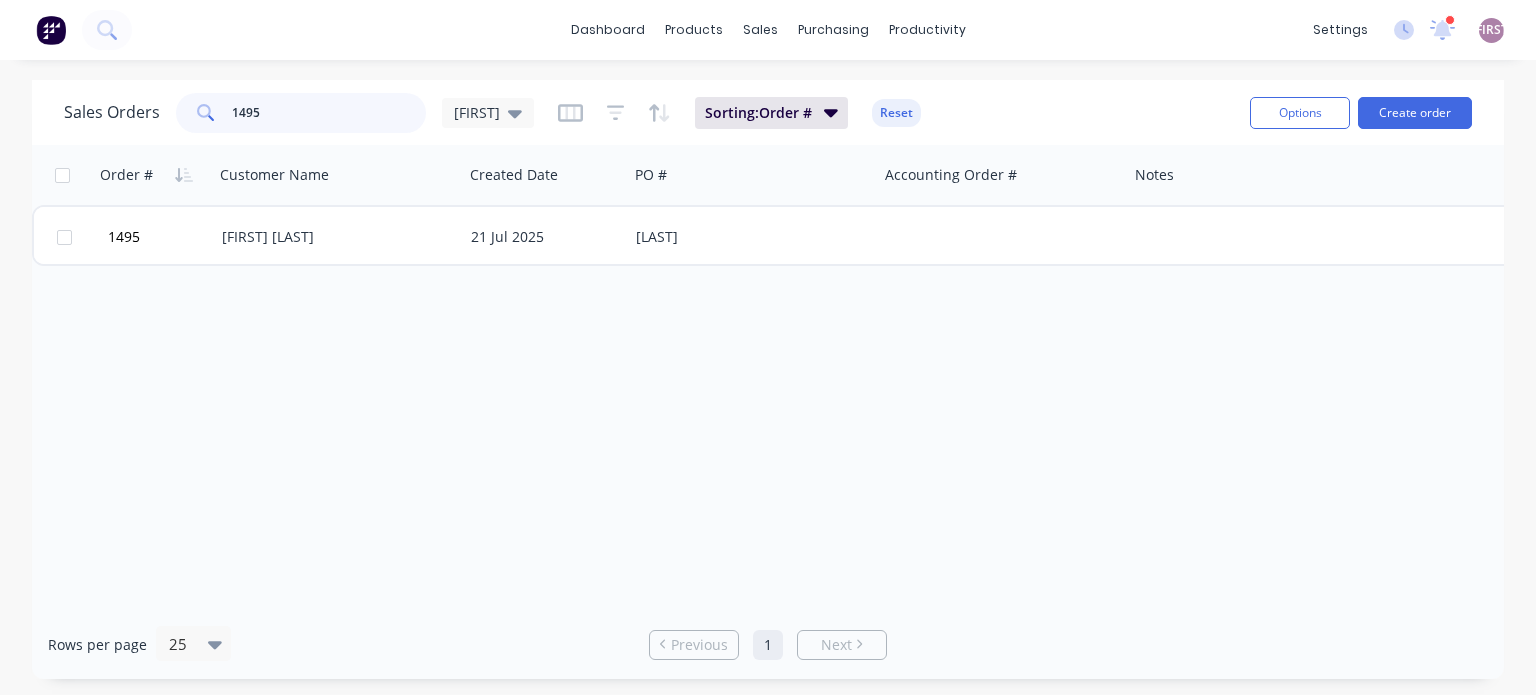 click on "1495" at bounding box center (329, 113) 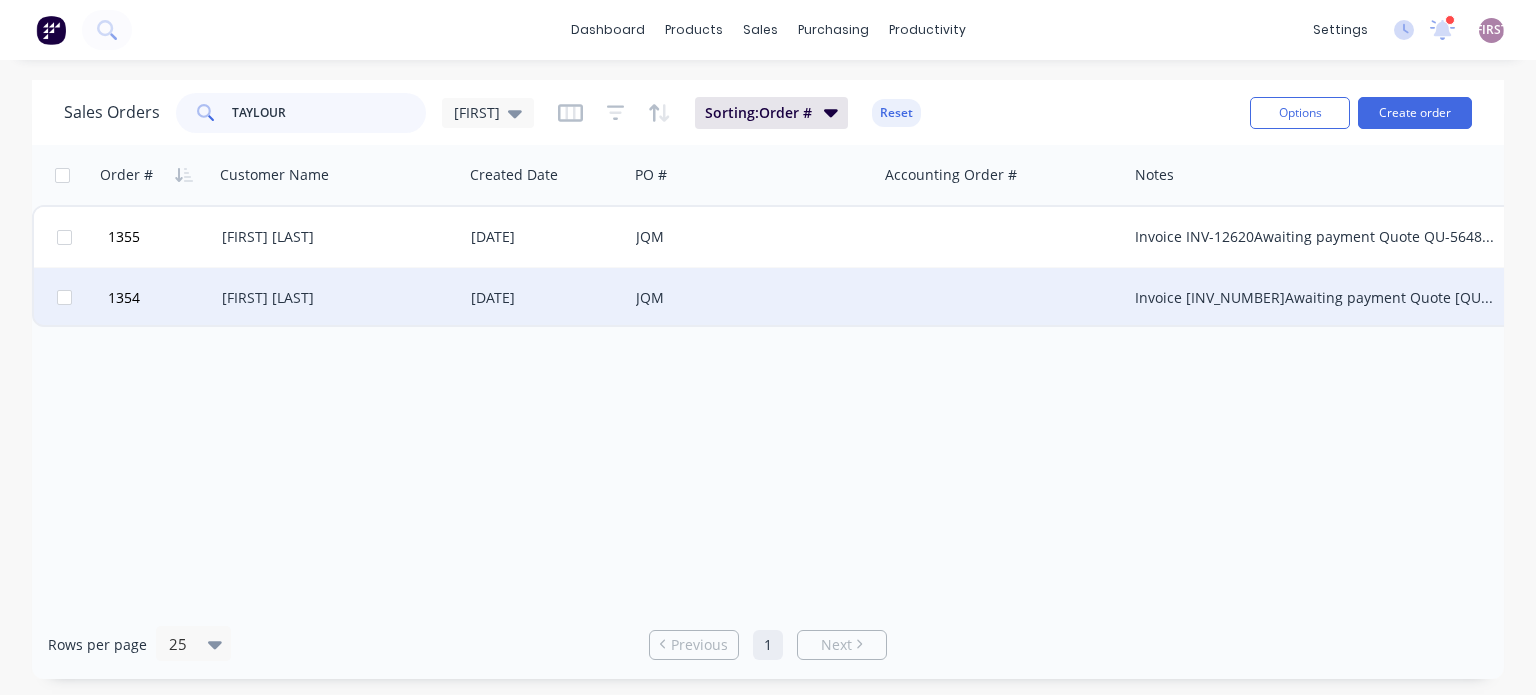 type on "TAYLOUR" 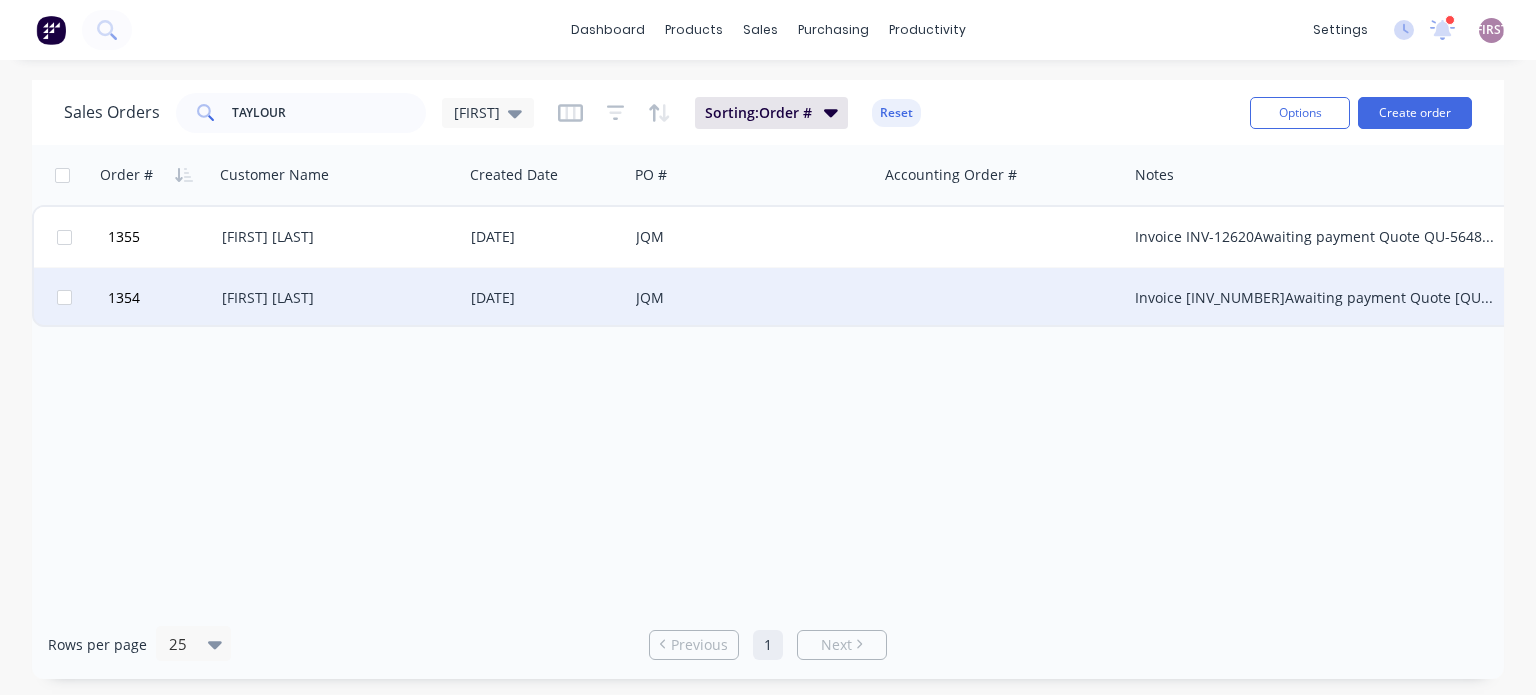 click on "[FIRST] [LAST]" at bounding box center [338, 298] 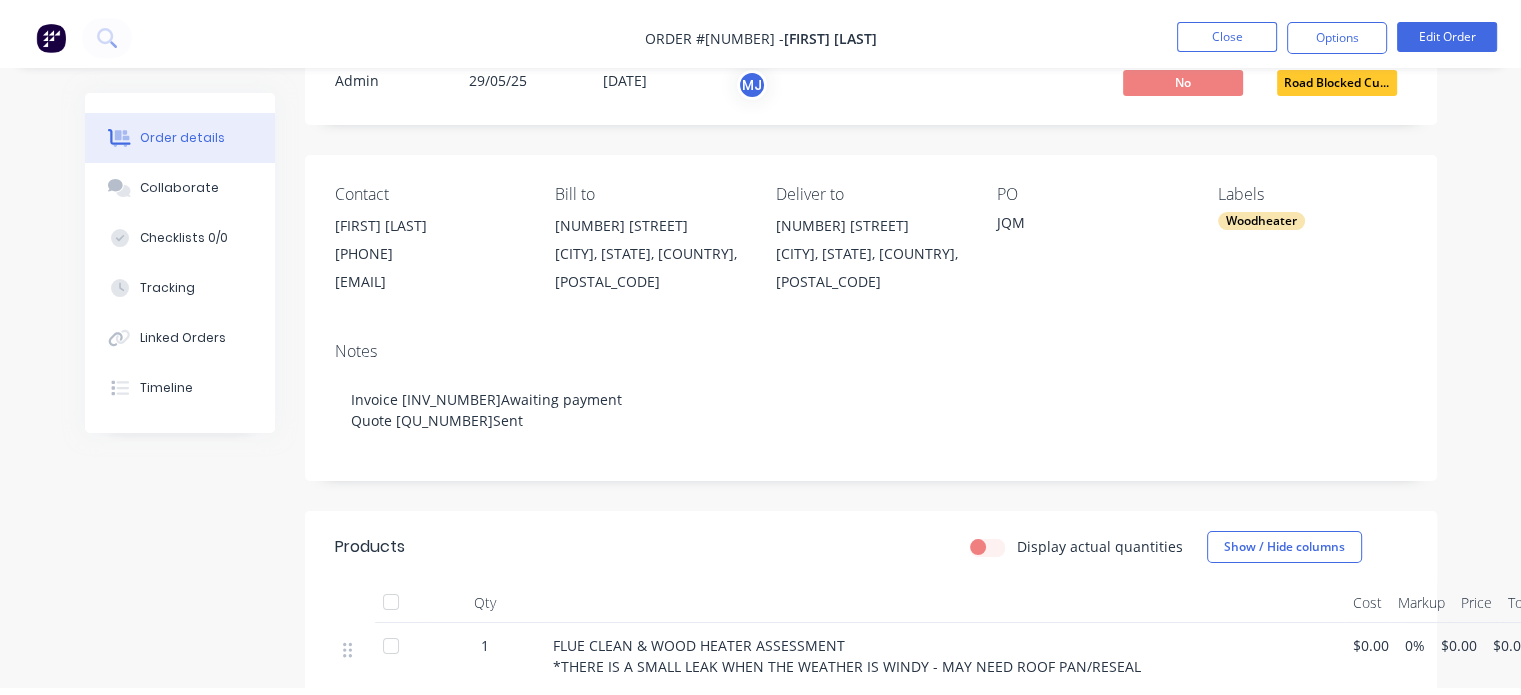 scroll, scrollTop: 0, scrollLeft: 0, axis: both 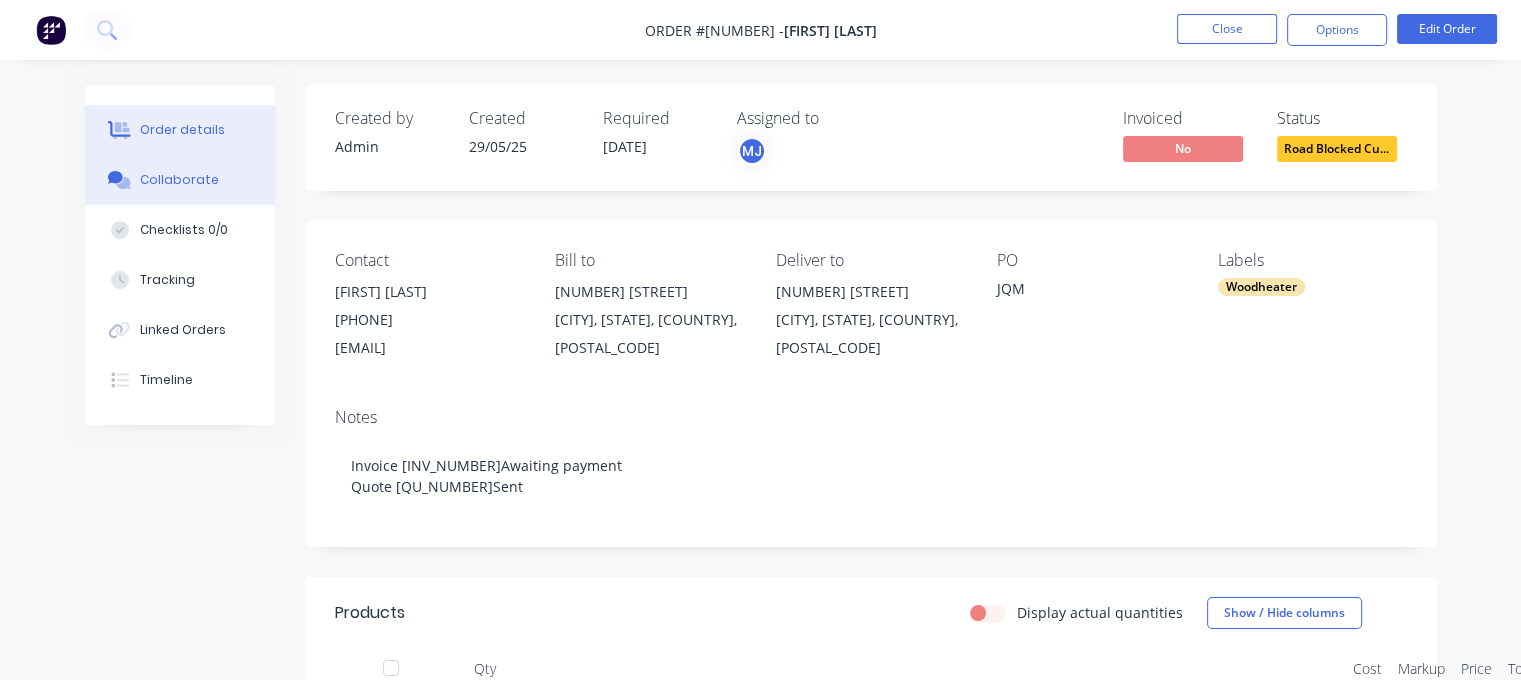 click on "Collaborate" at bounding box center (180, 180) 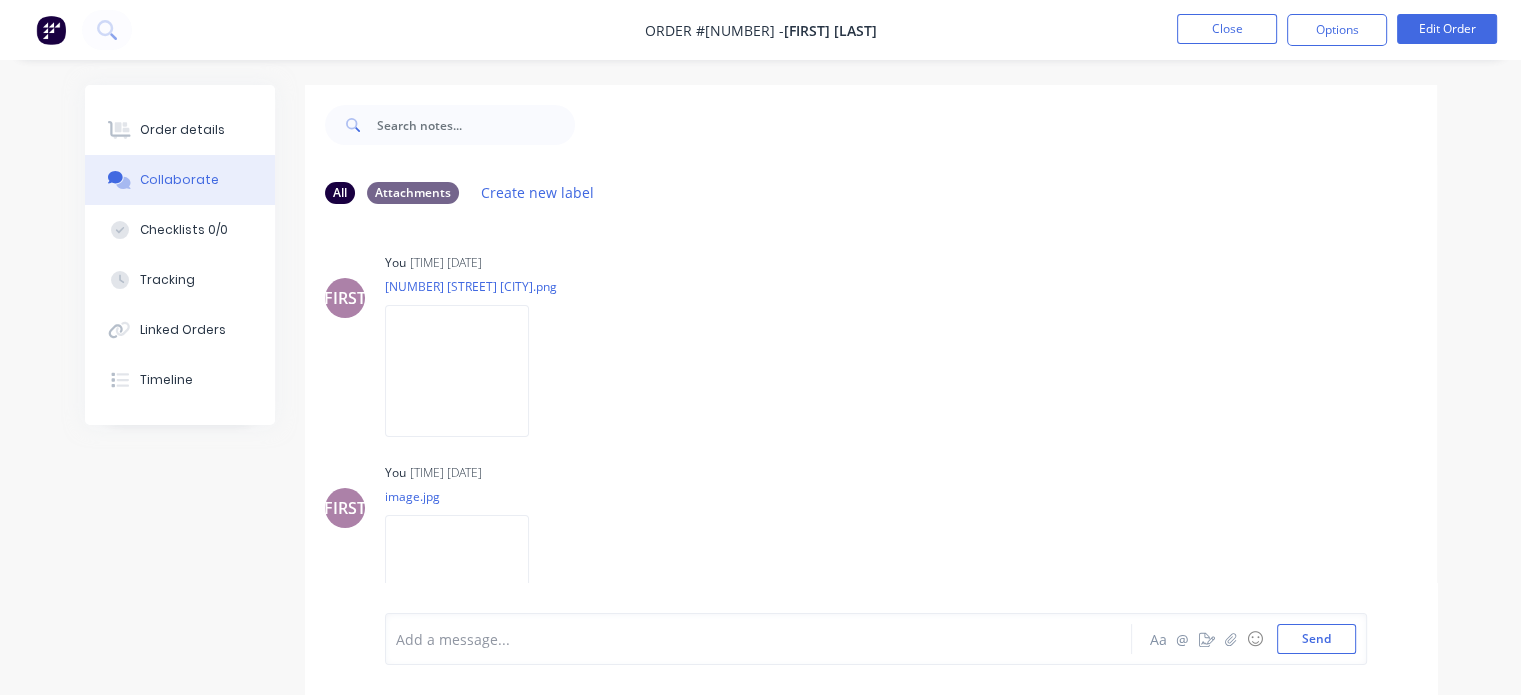 scroll, scrollTop: 0, scrollLeft: 0, axis: both 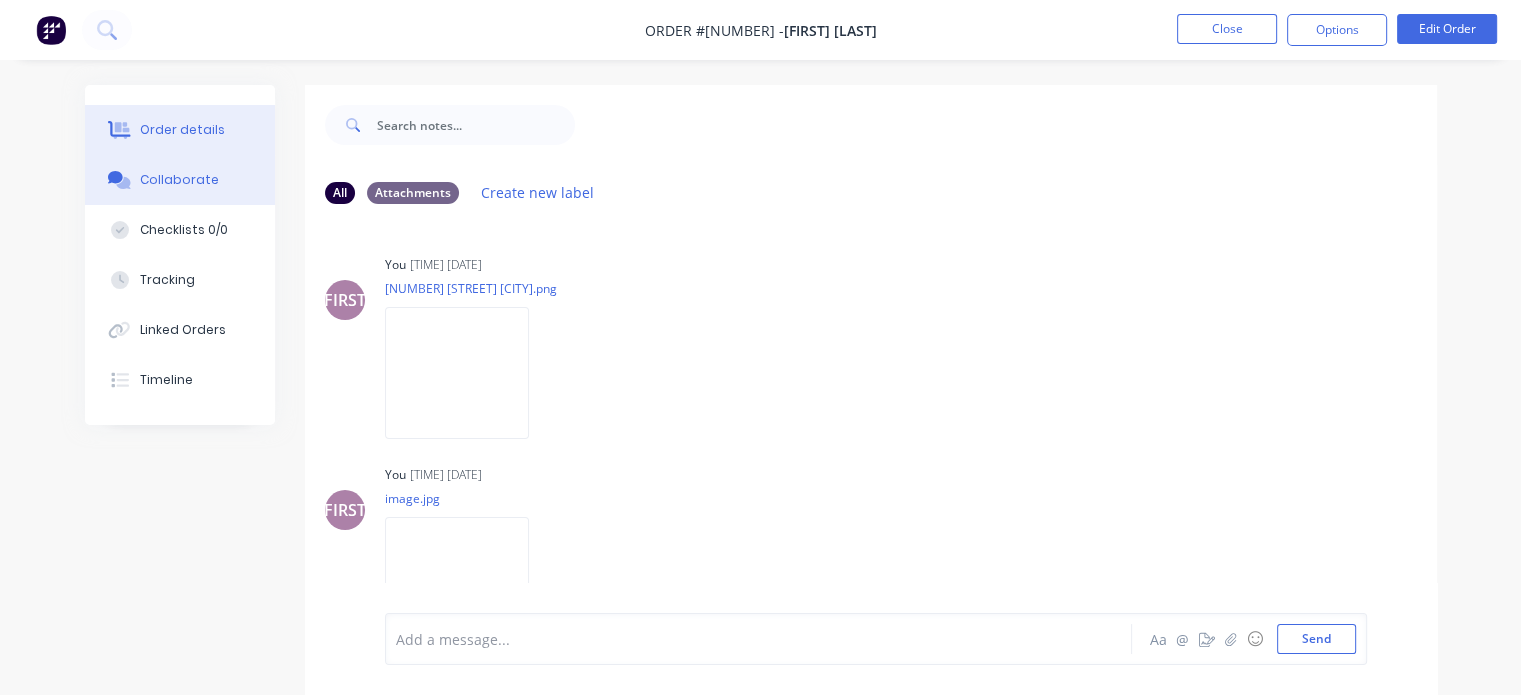 click on "Order details" at bounding box center (180, 130) 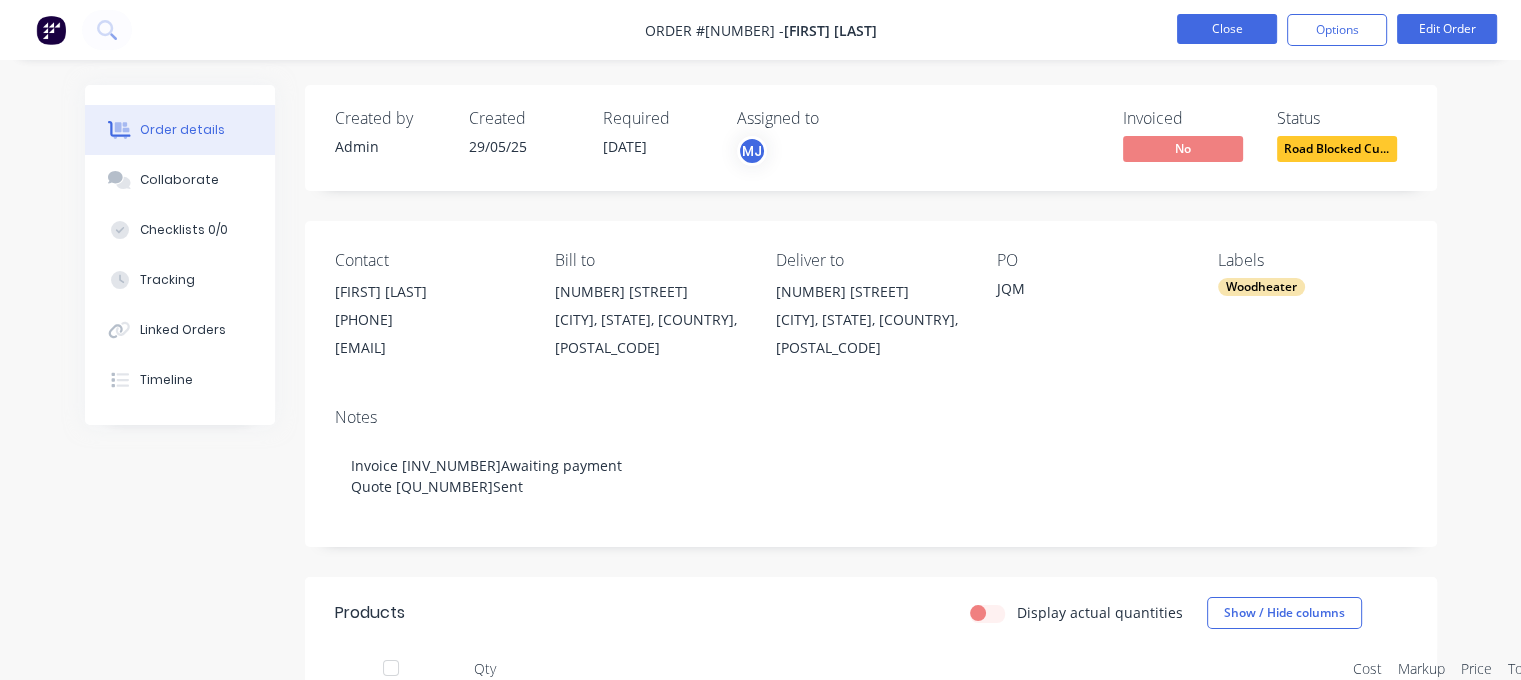 click on "Close" at bounding box center [1227, 29] 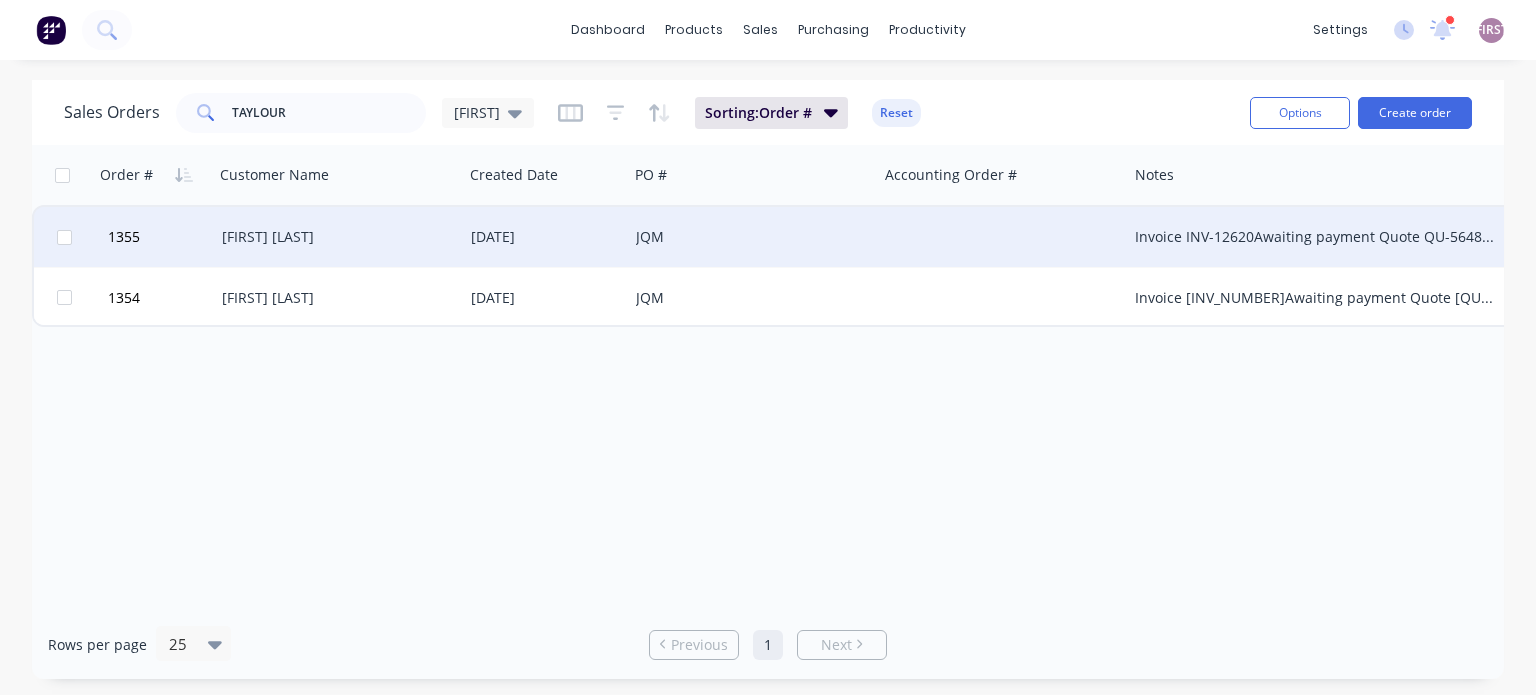 click on "[FIRST] [LAST]" at bounding box center [333, 237] 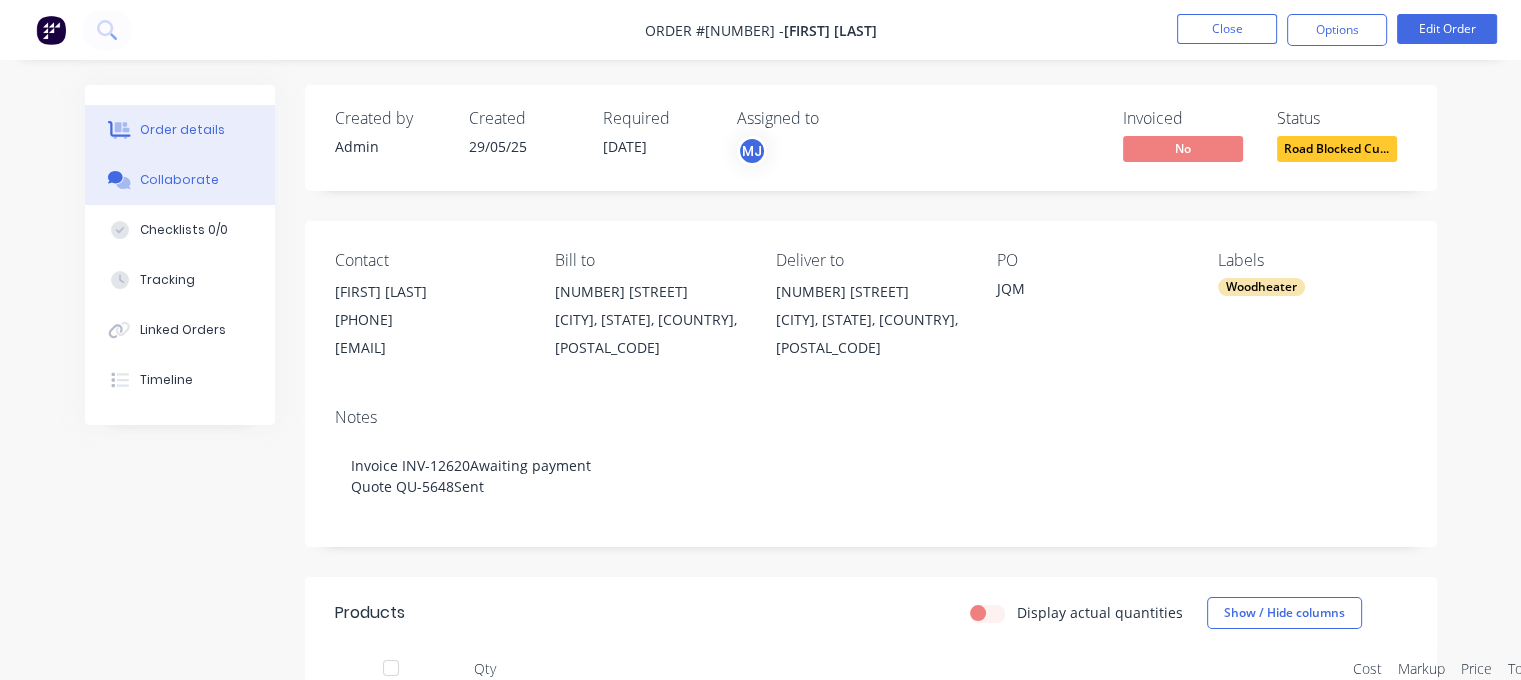click on "Collaborate" at bounding box center (179, 180) 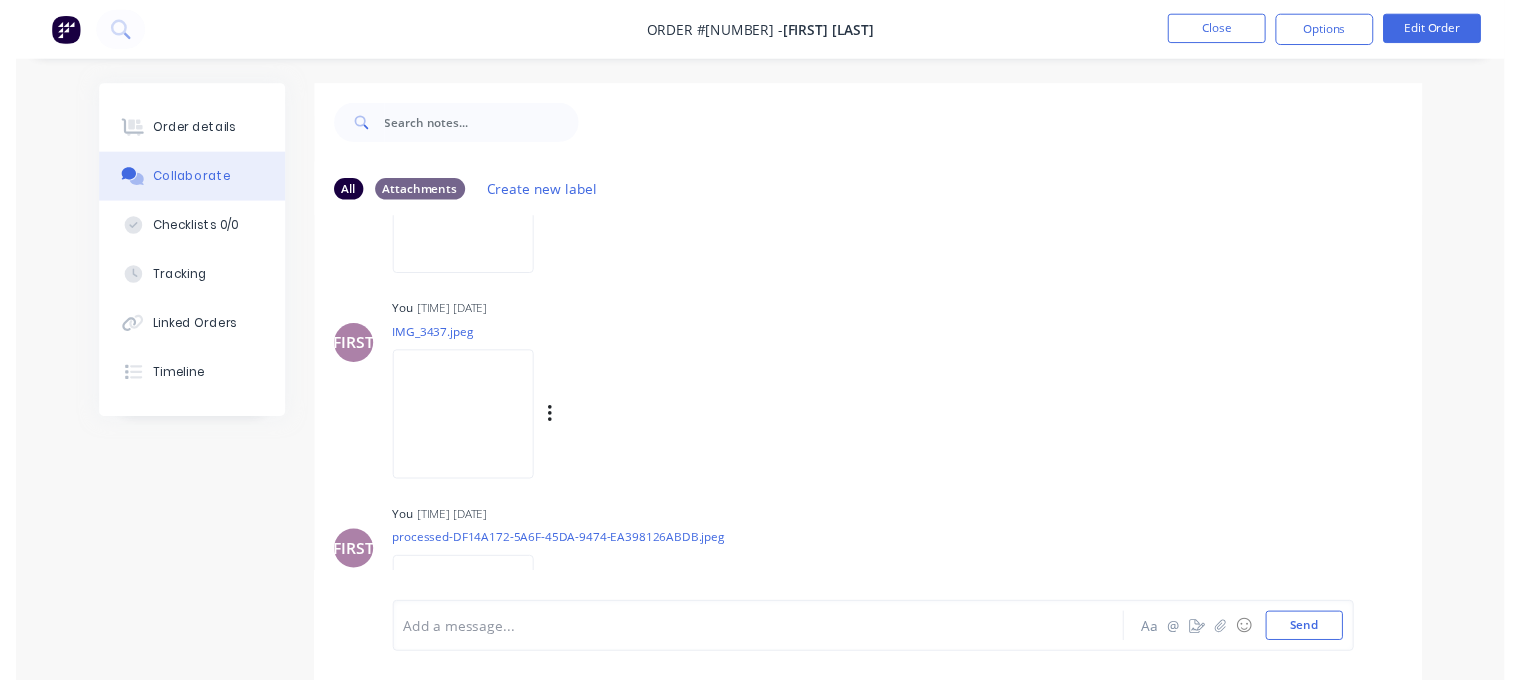 scroll, scrollTop: 1094, scrollLeft: 0, axis: vertical 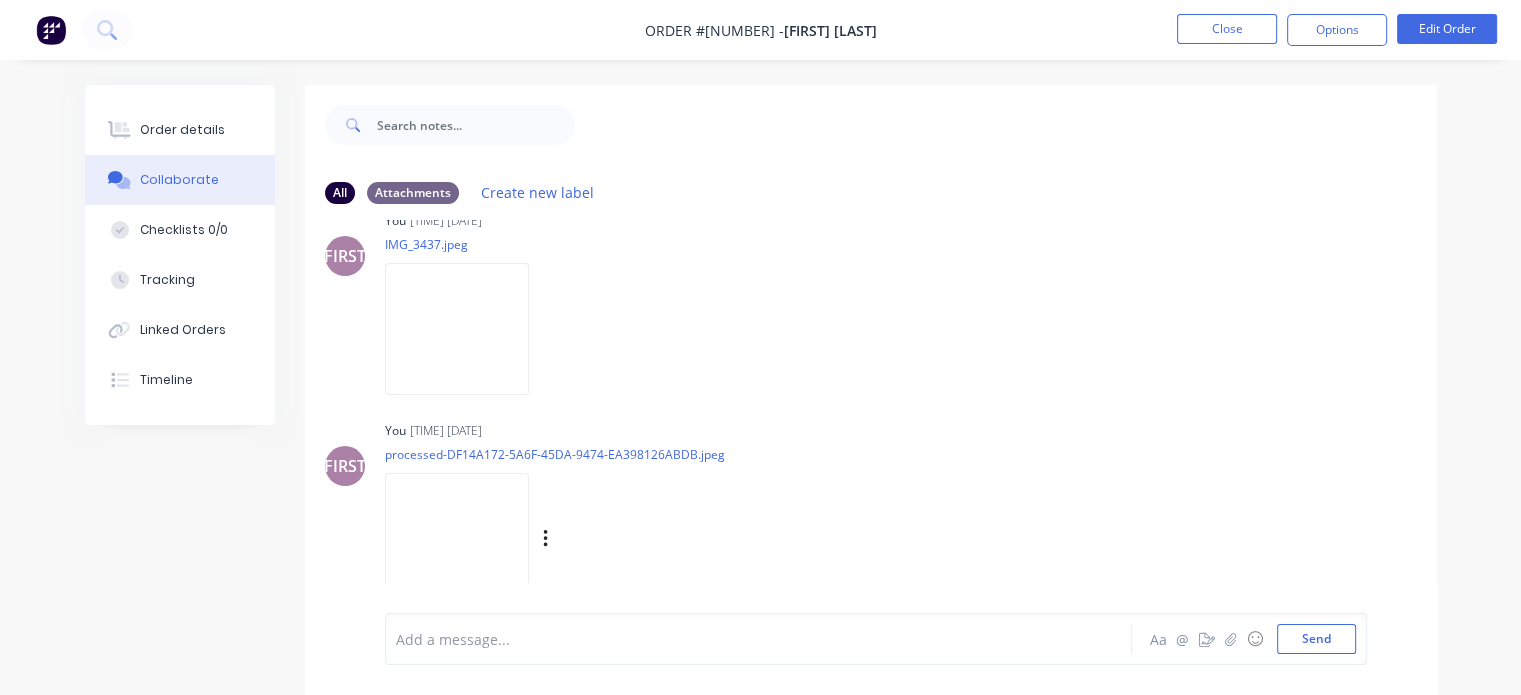 click at bounding box center [457, 538] 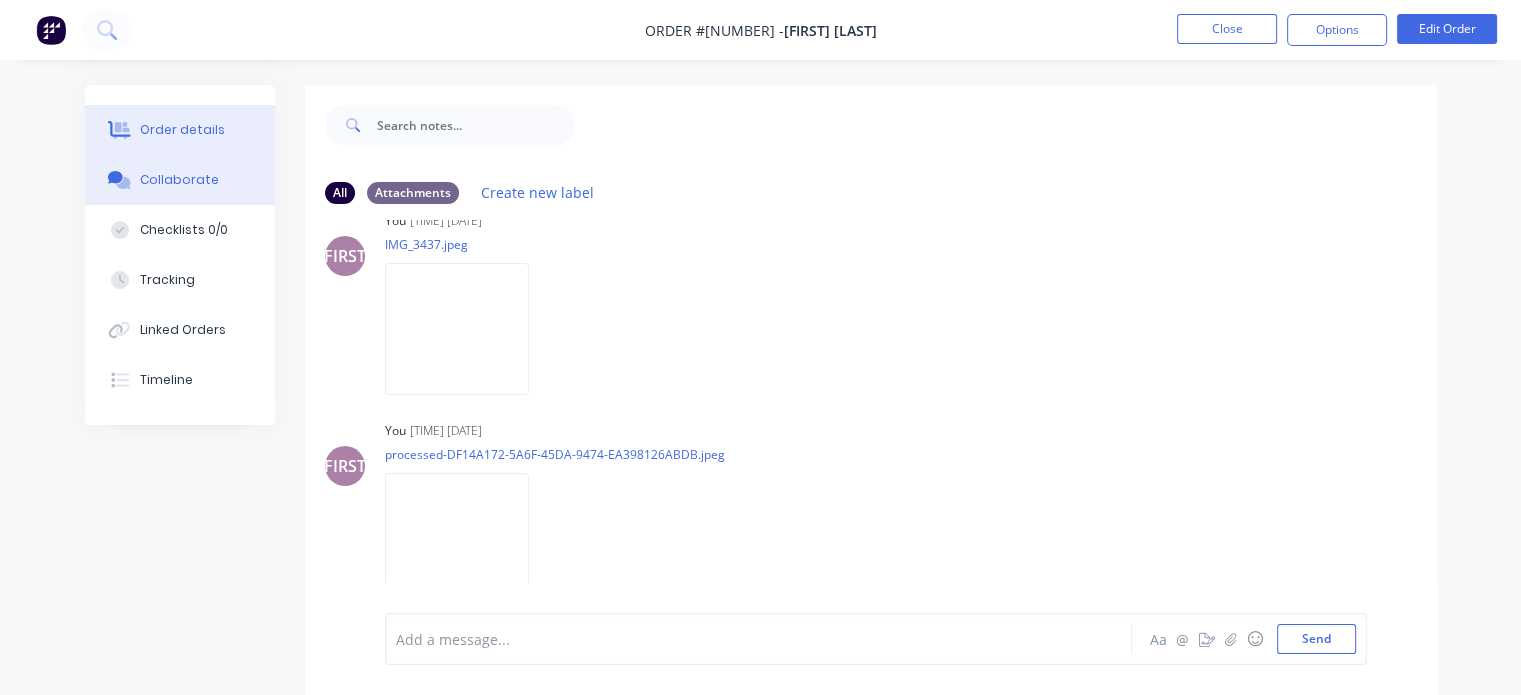 click on "Order details" at bounding box center [180, 130] 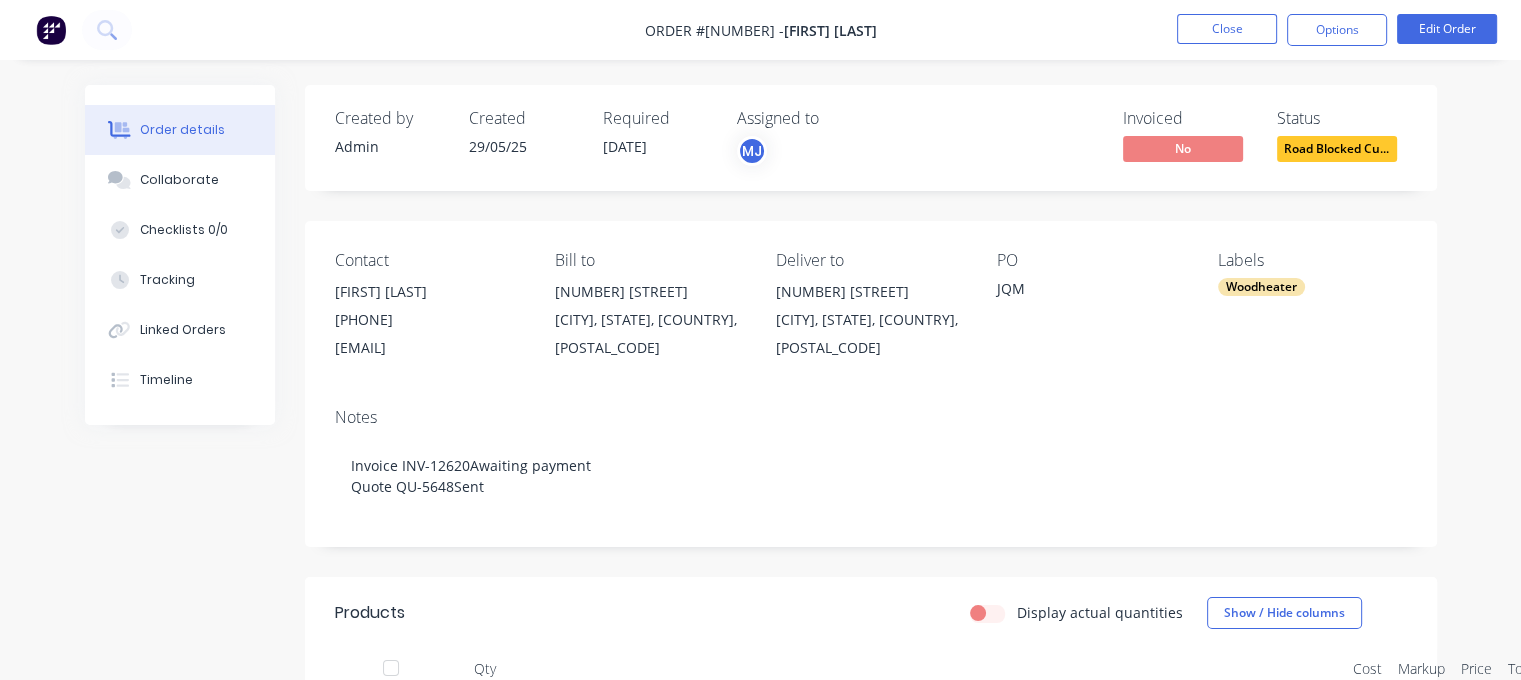 click on "[EMAIL]" at bounding box center (429, 348) 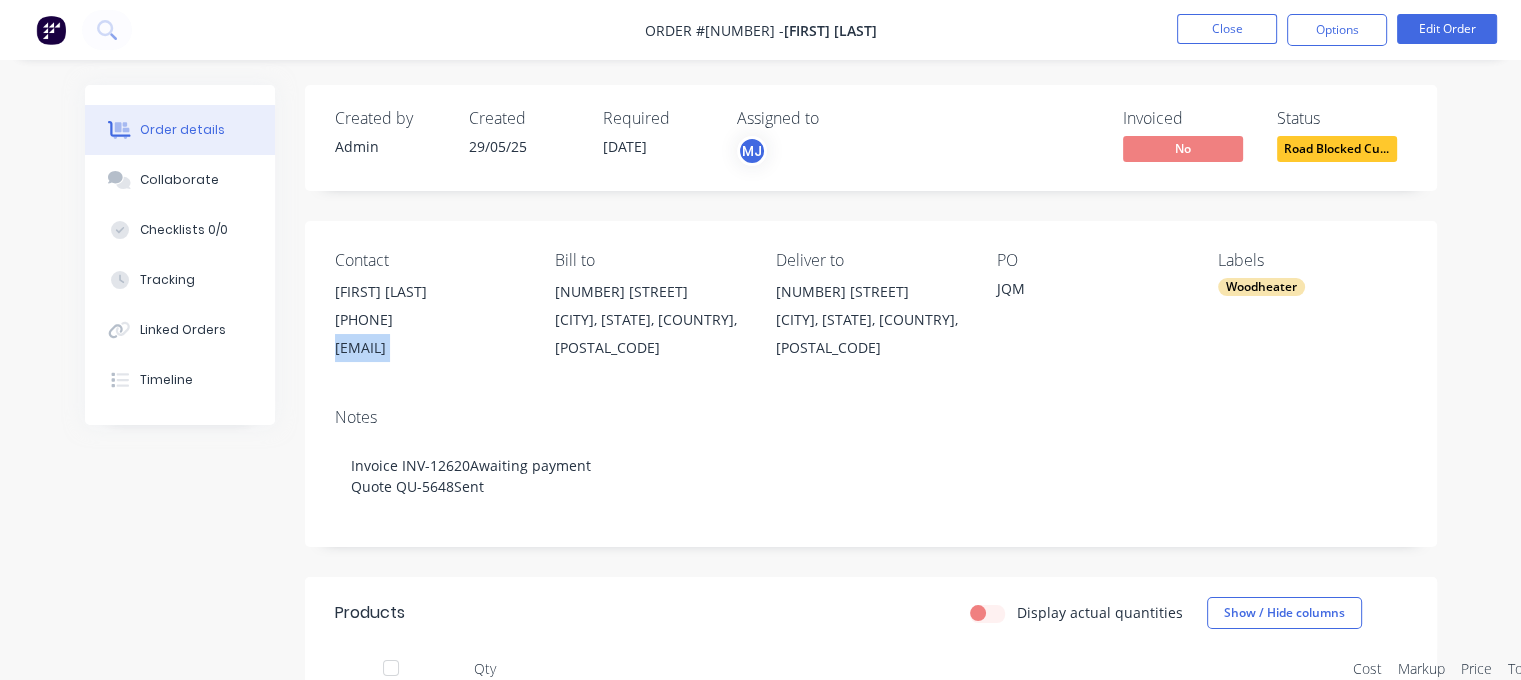 click on "[EMAIL]" at bounding box center (429, 348) 